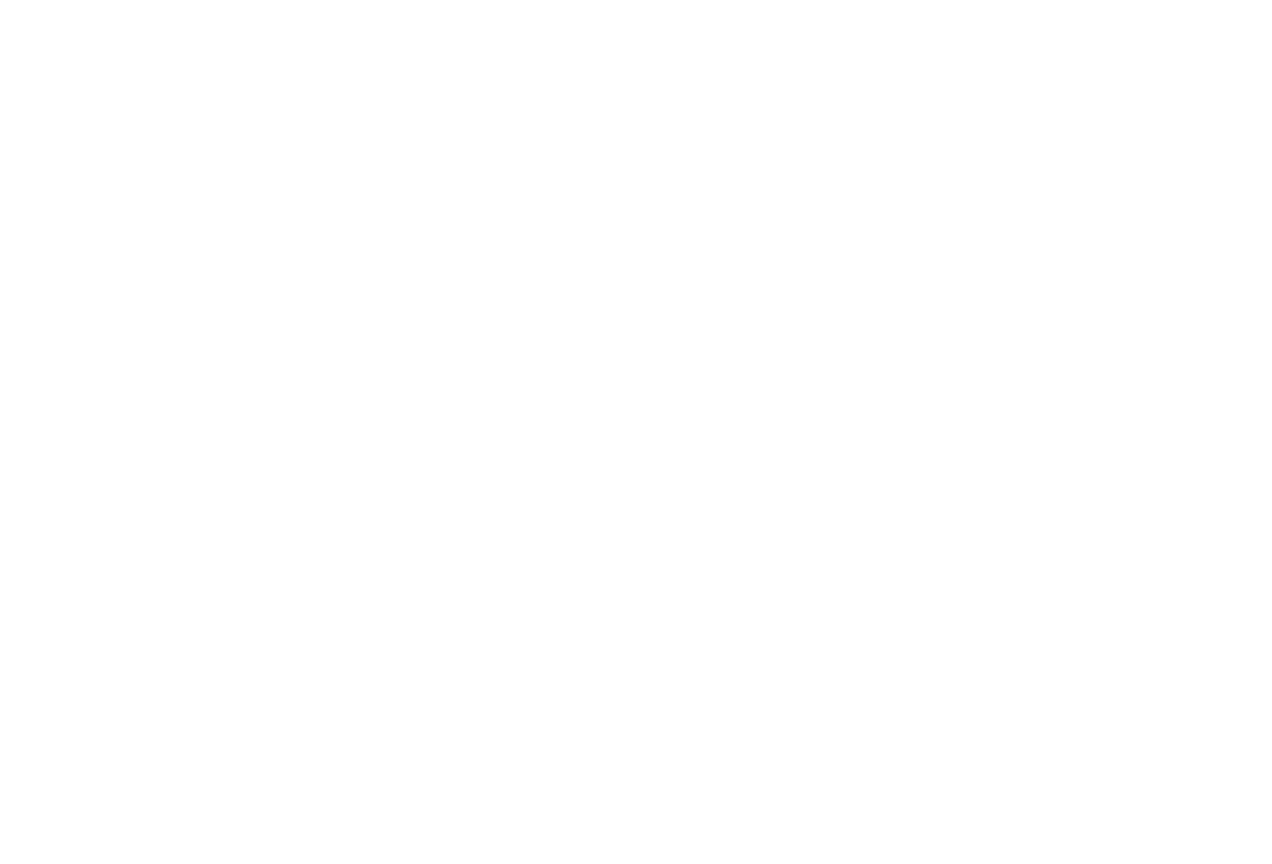 scroll, scrollTop: 0, scrollLeft: 0, axis: both 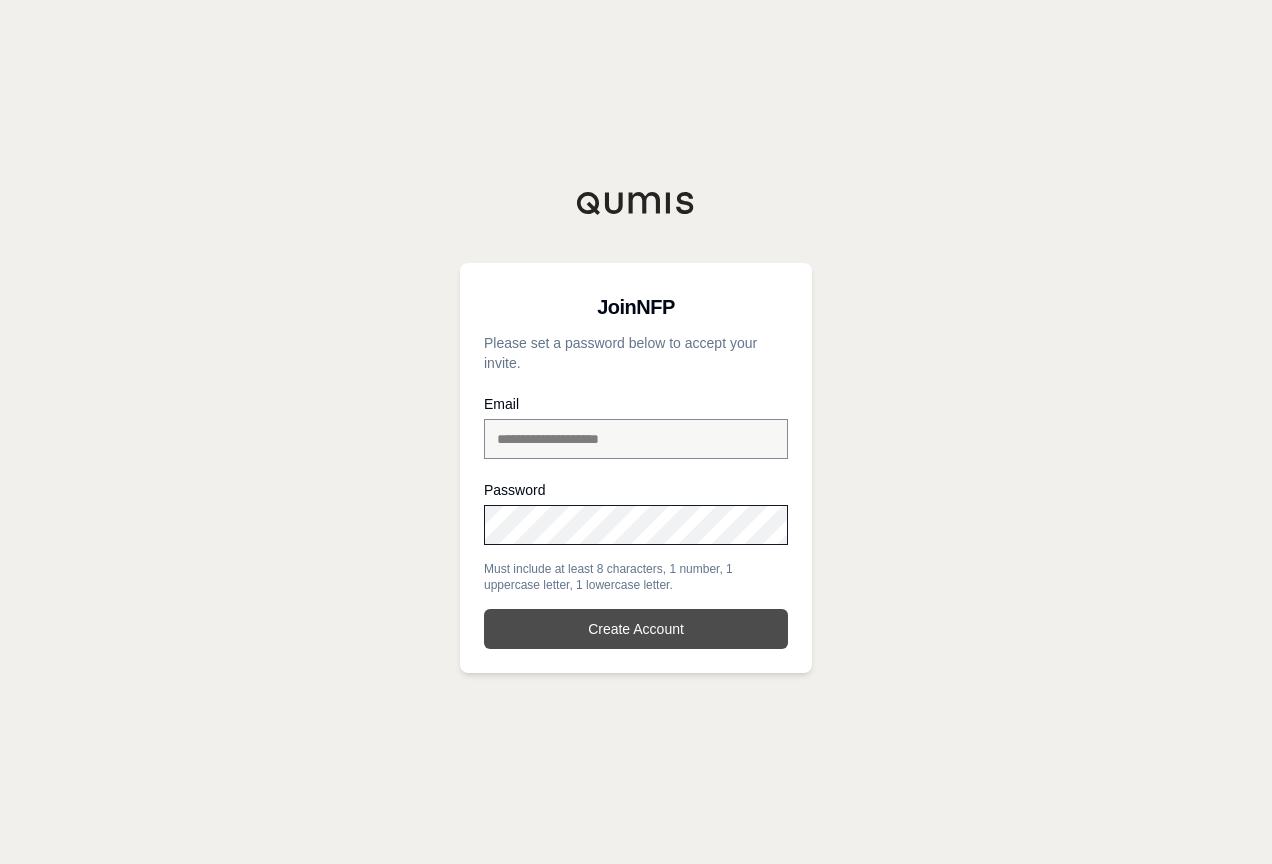 click on "Create Account" at bounding box center (636, 629) 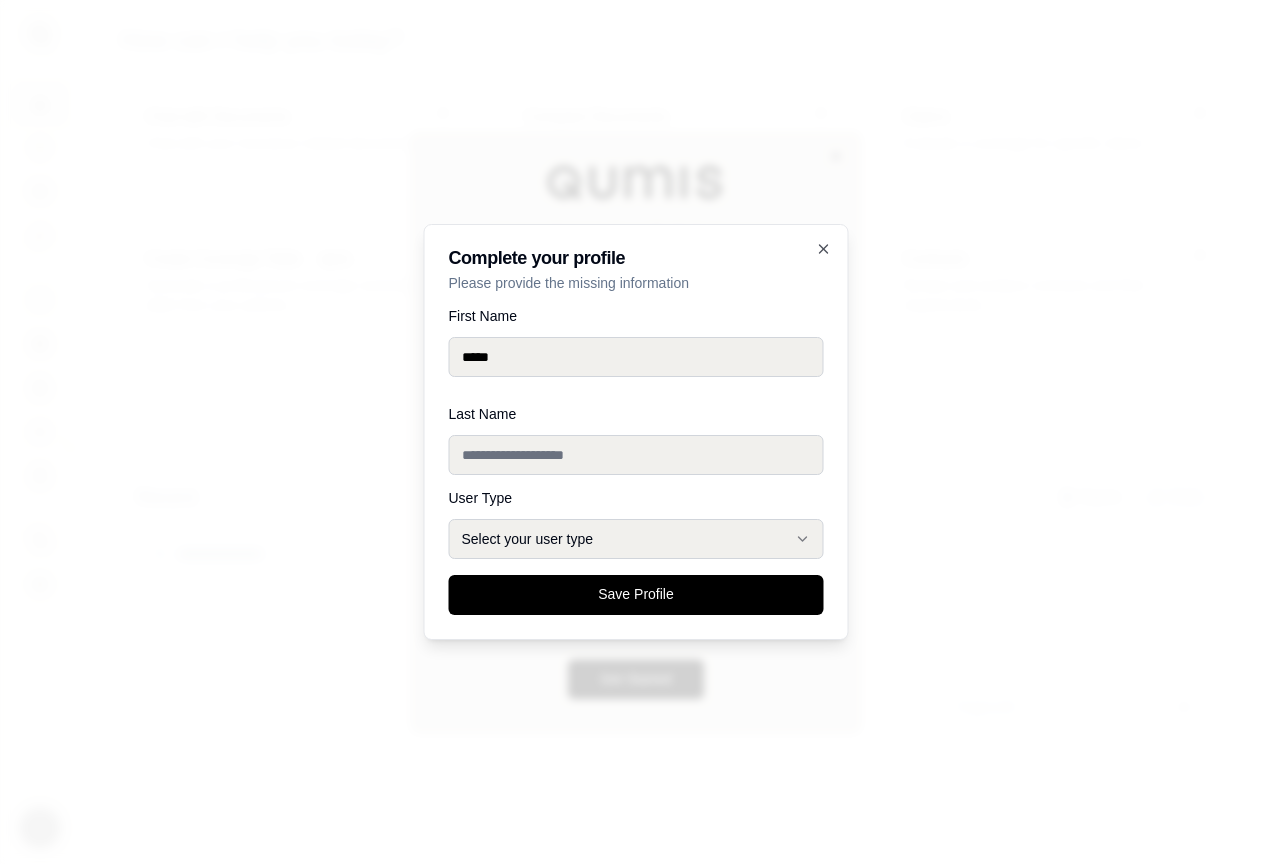 type on "*****" 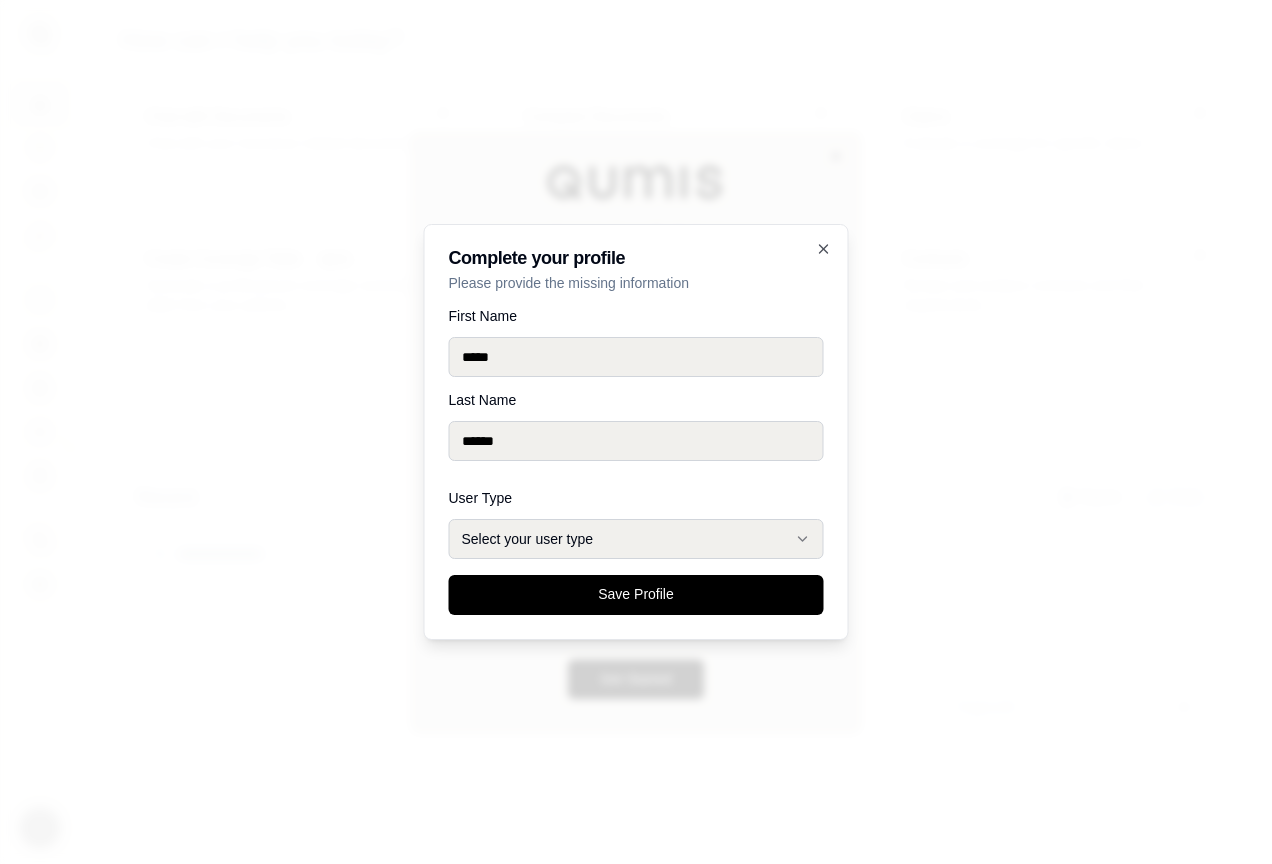 type on "******" 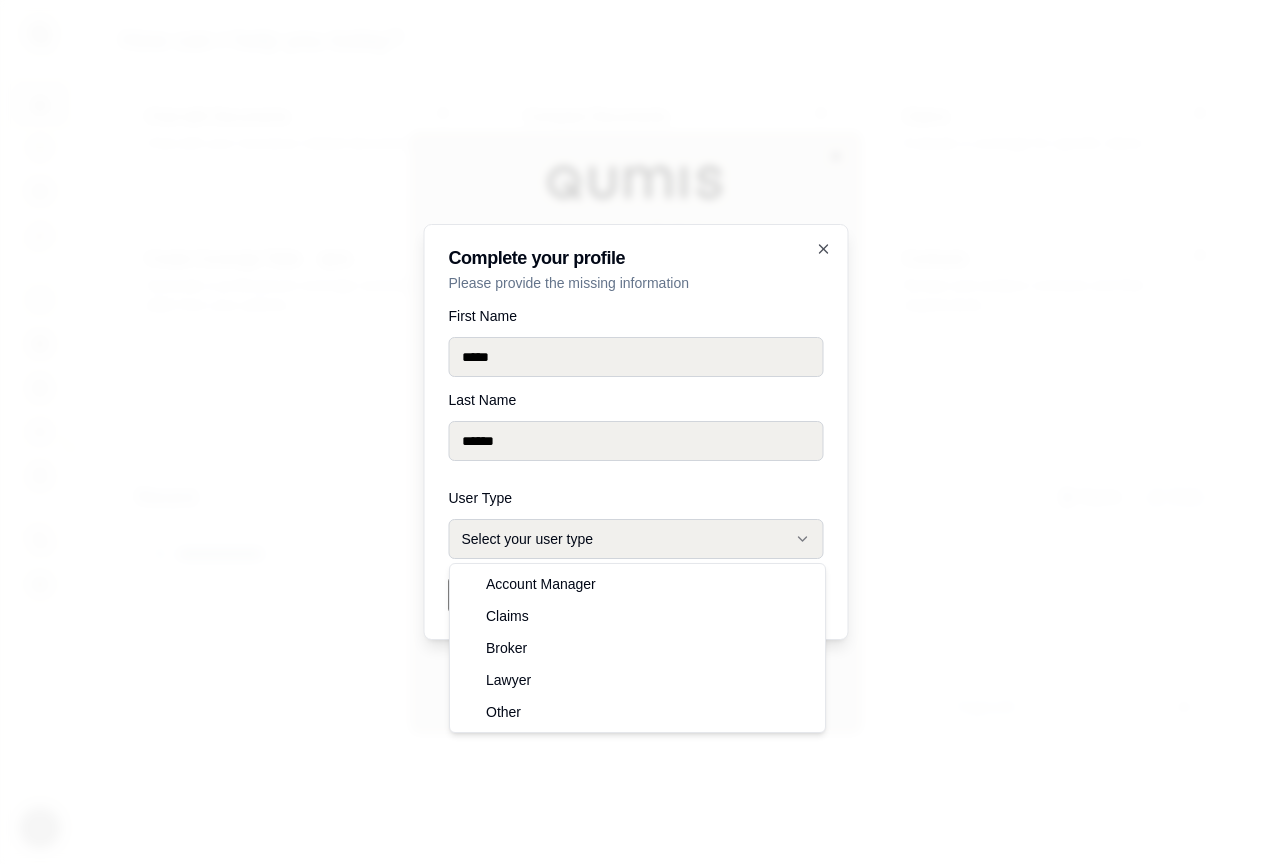 click 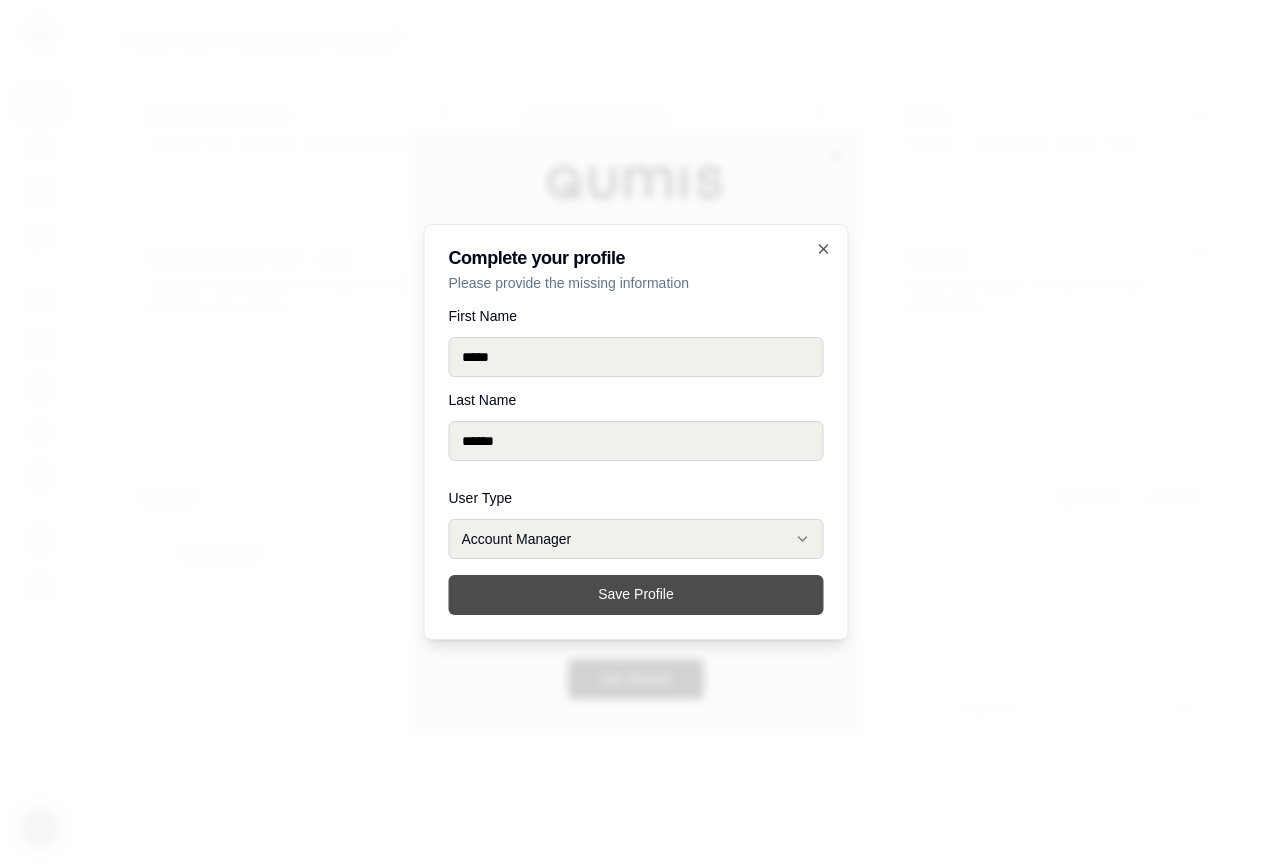 click on "Save Profile" at bounding box center [636, 595] 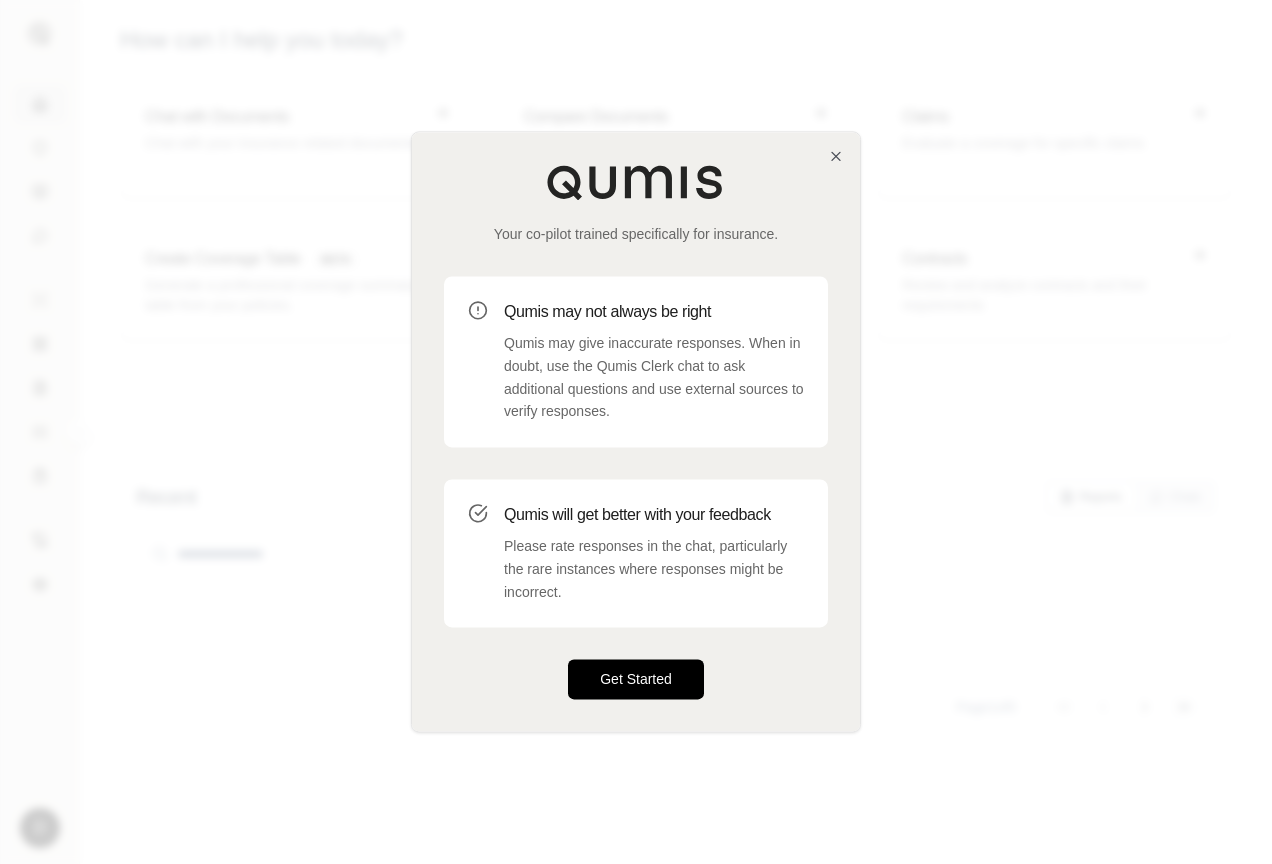 click on "Get Started" at bounding box center (636, 680) 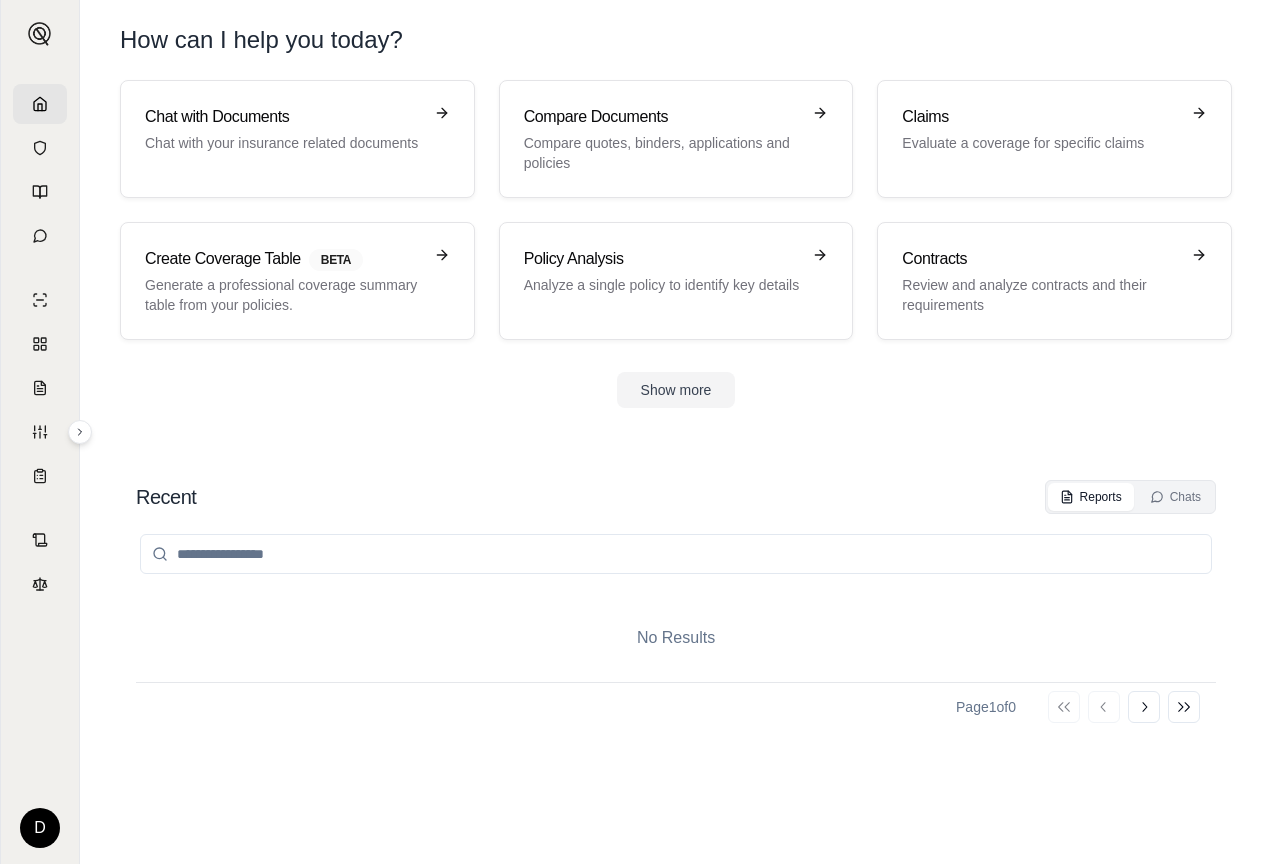 click 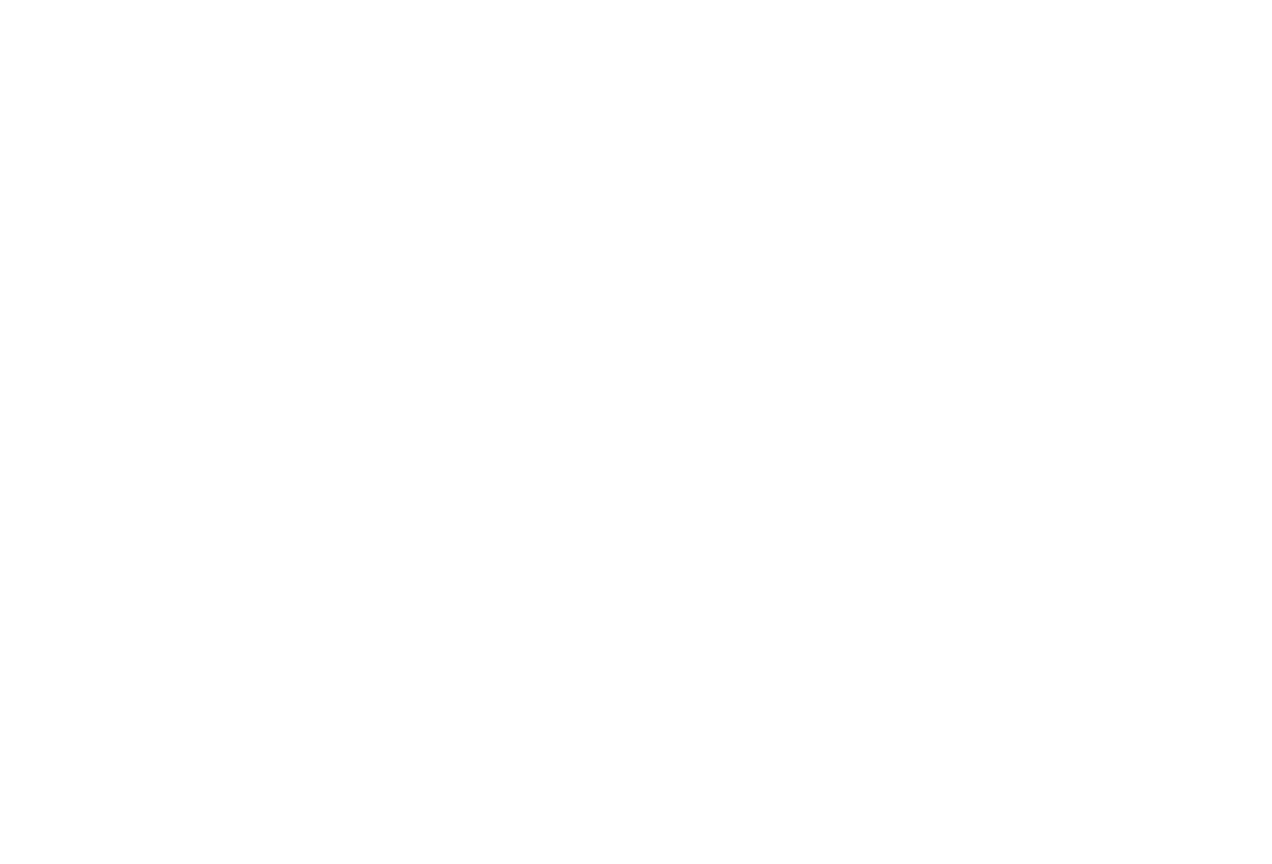 scroll, scrollTop: 0, scrollLeft: 0, axis: both 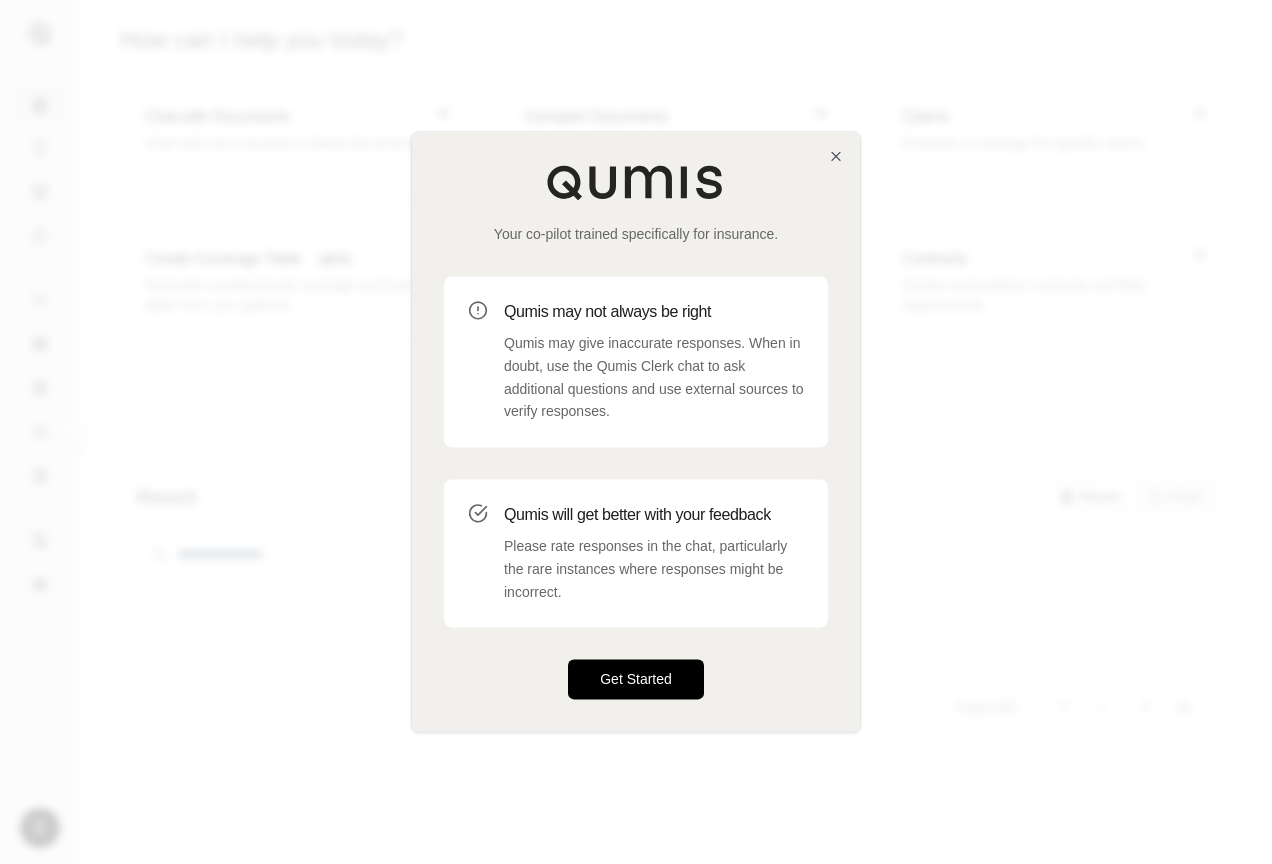 click on "Get Started" at bounding box center [636, 680] 